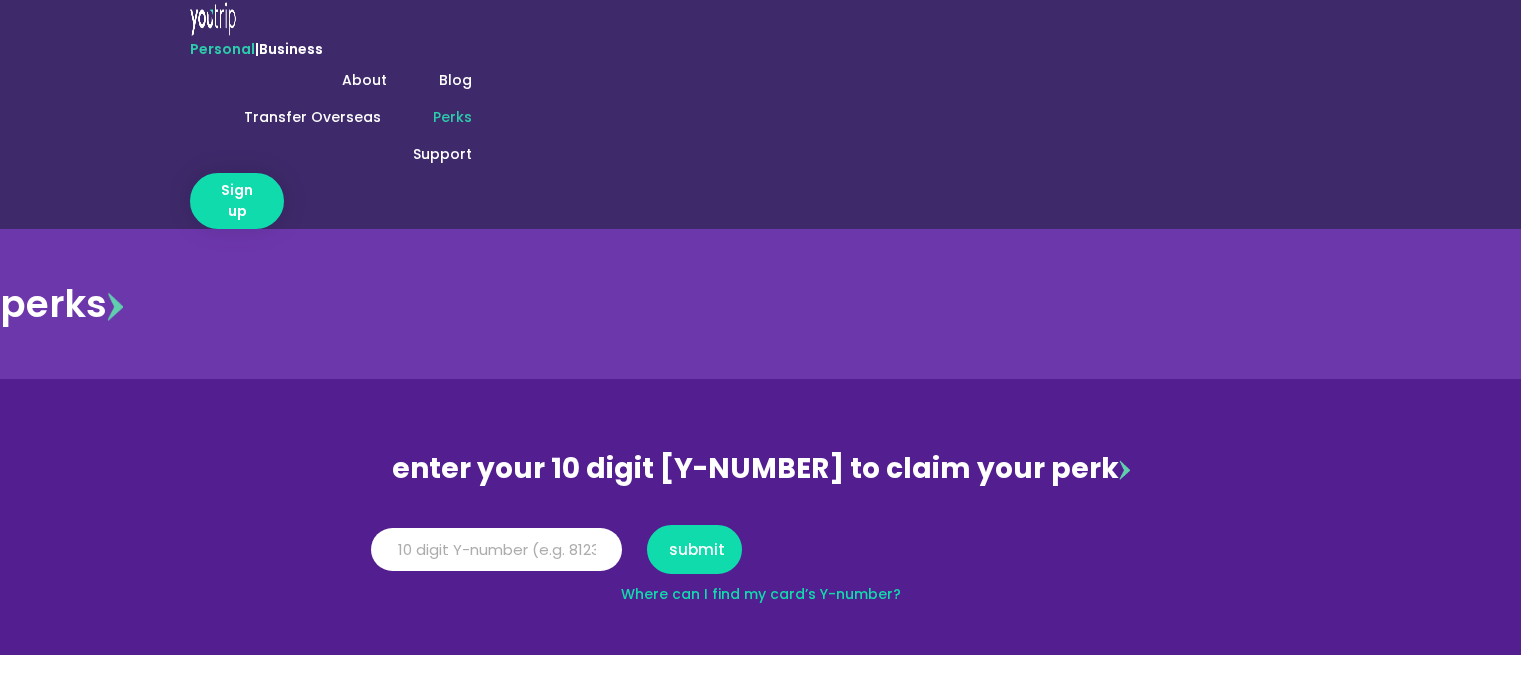 scroll, scrollTop: 0, scrollLeft: 0, axis: both 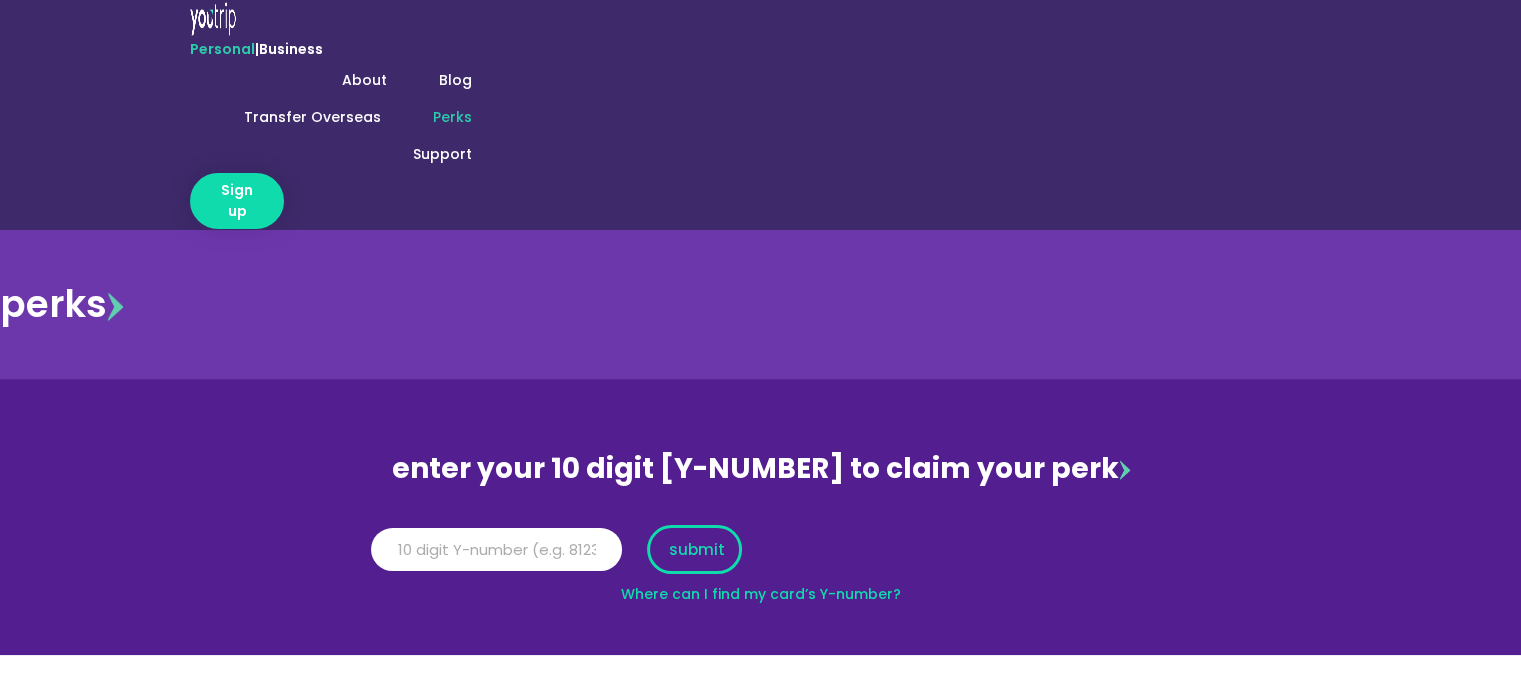 type on "[NUMBER]" 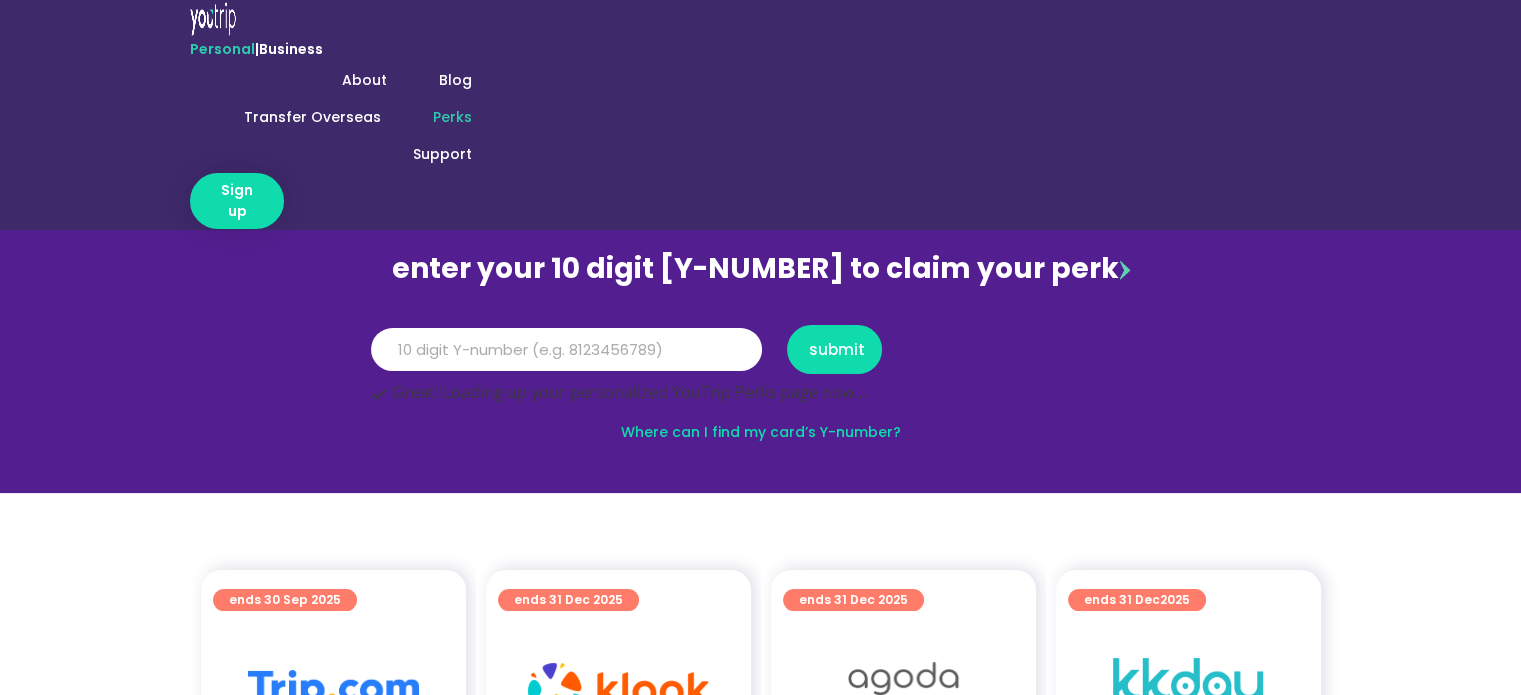 scroll, scrollTop: 400, scrollLeft: 0, axis: vertical 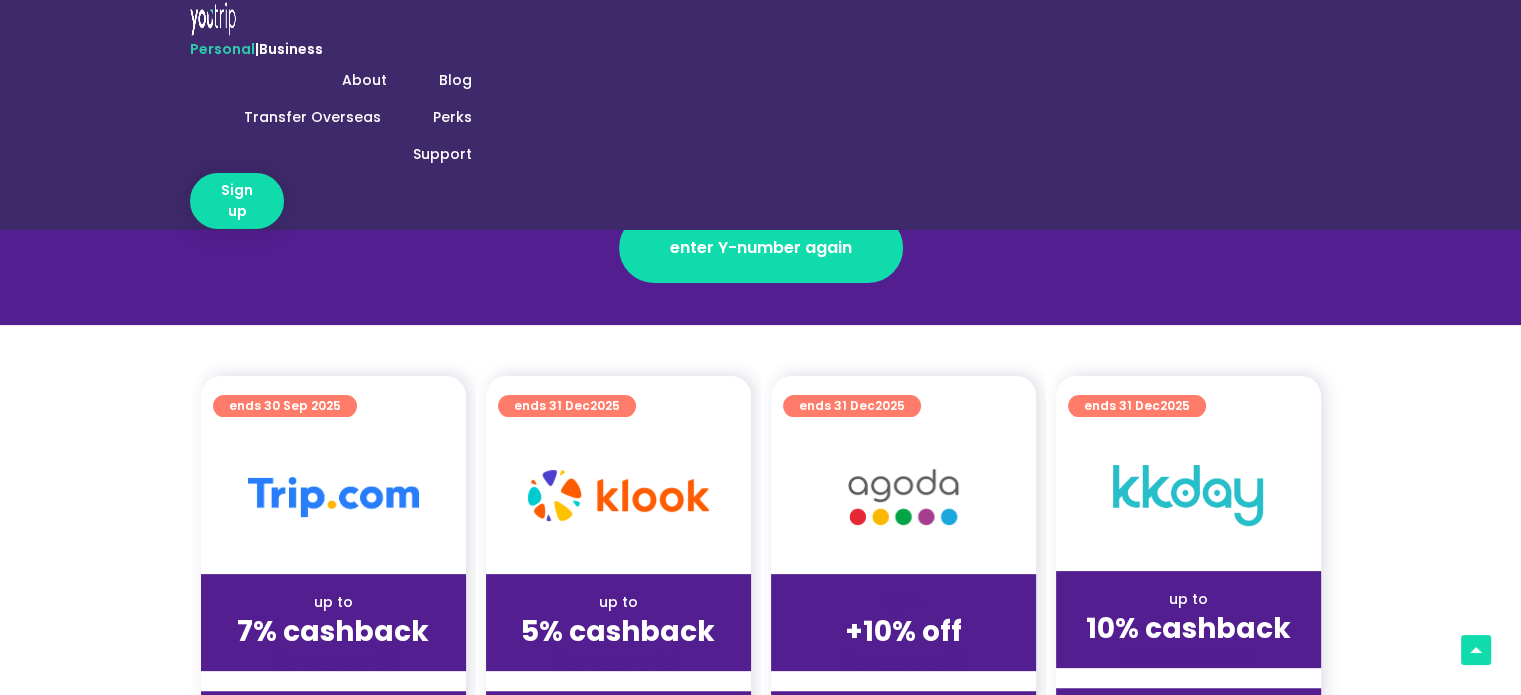 click on "get deal" at bounding box center (333, 728) 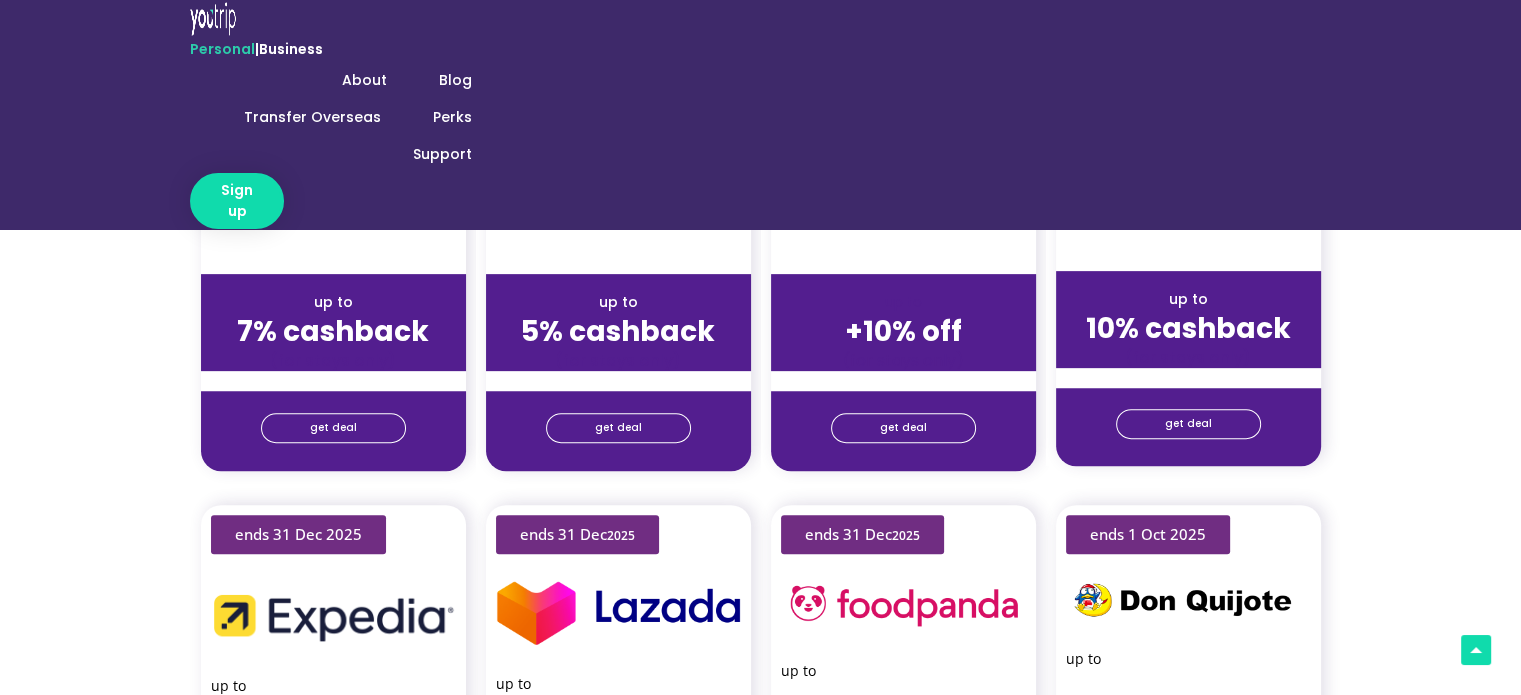 scroll, scrollTop: 300, scrollLeft: 0, axis: vertical 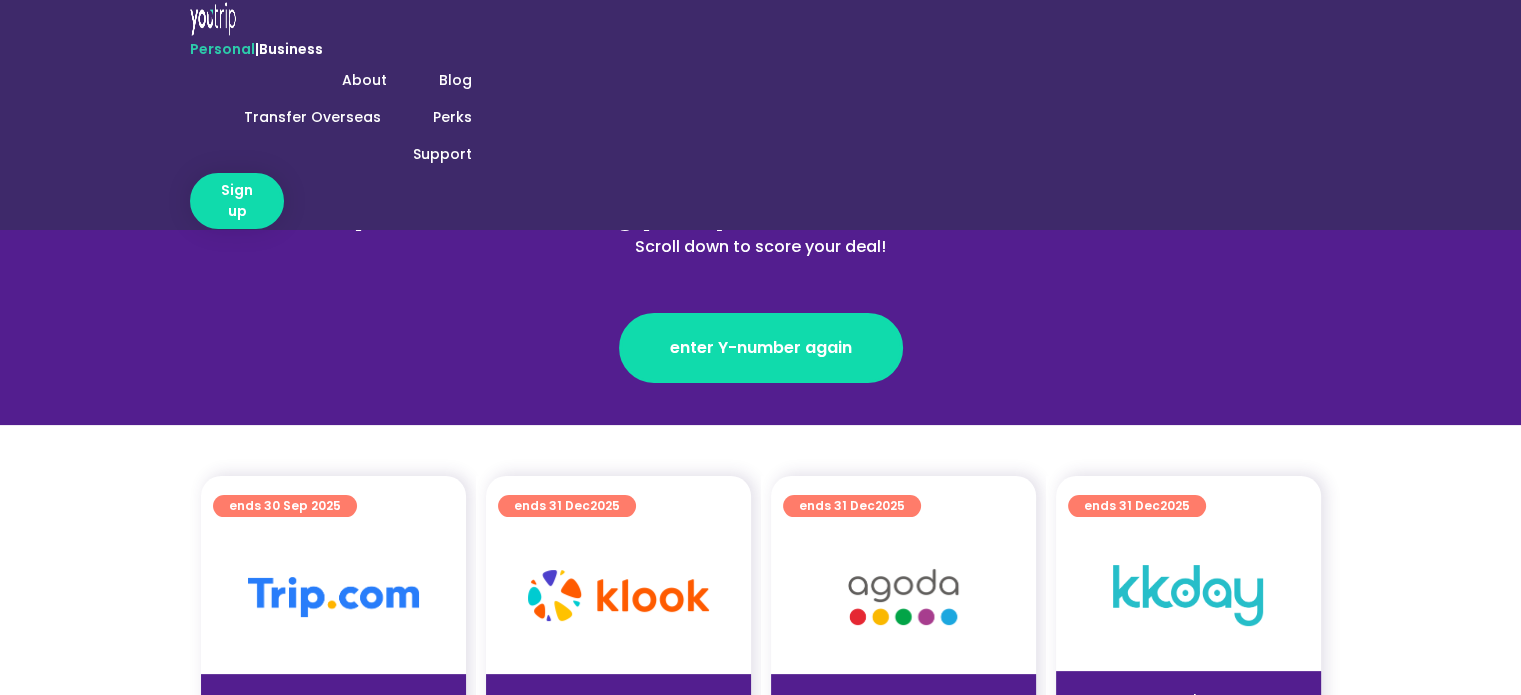 click on "get deal" at bounding box center [333, 828] 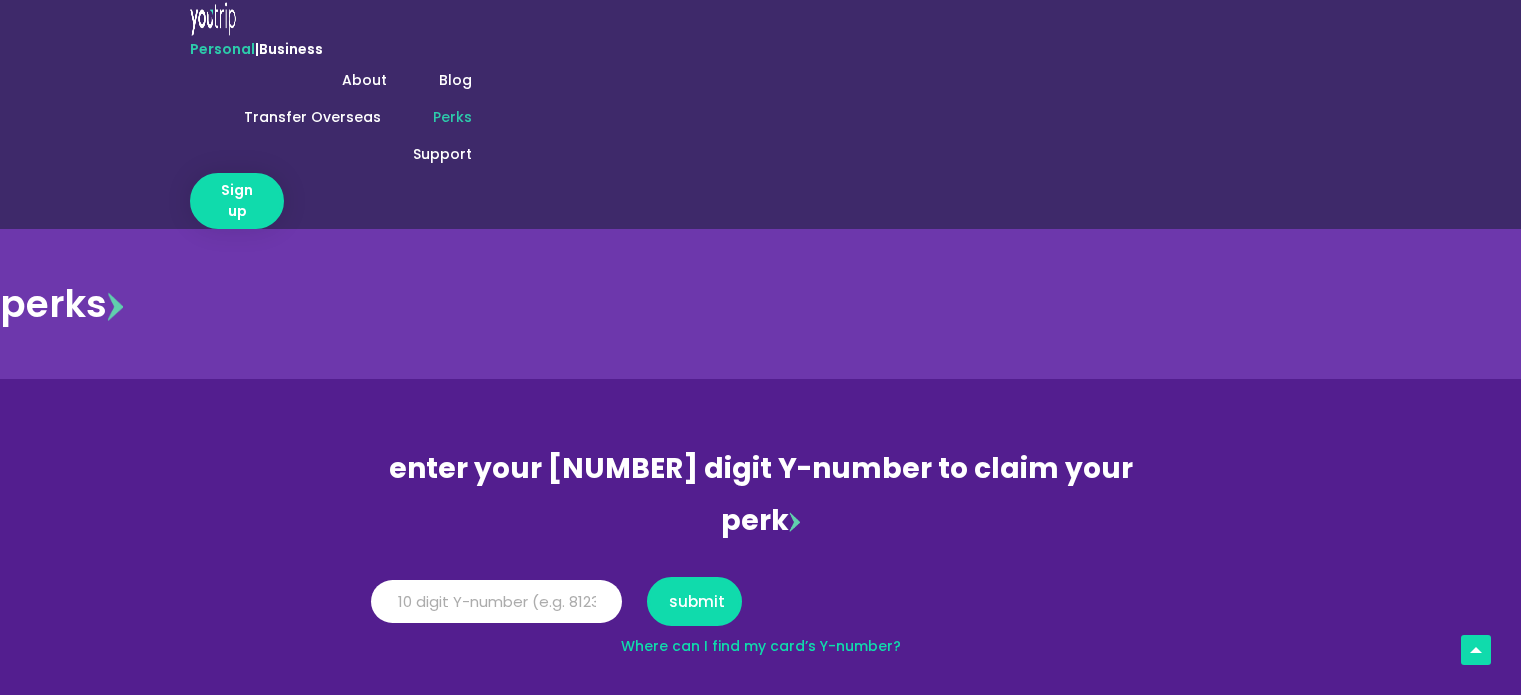 scroll, scrollTop: 400, scrollLeft: 0, axis: vertical 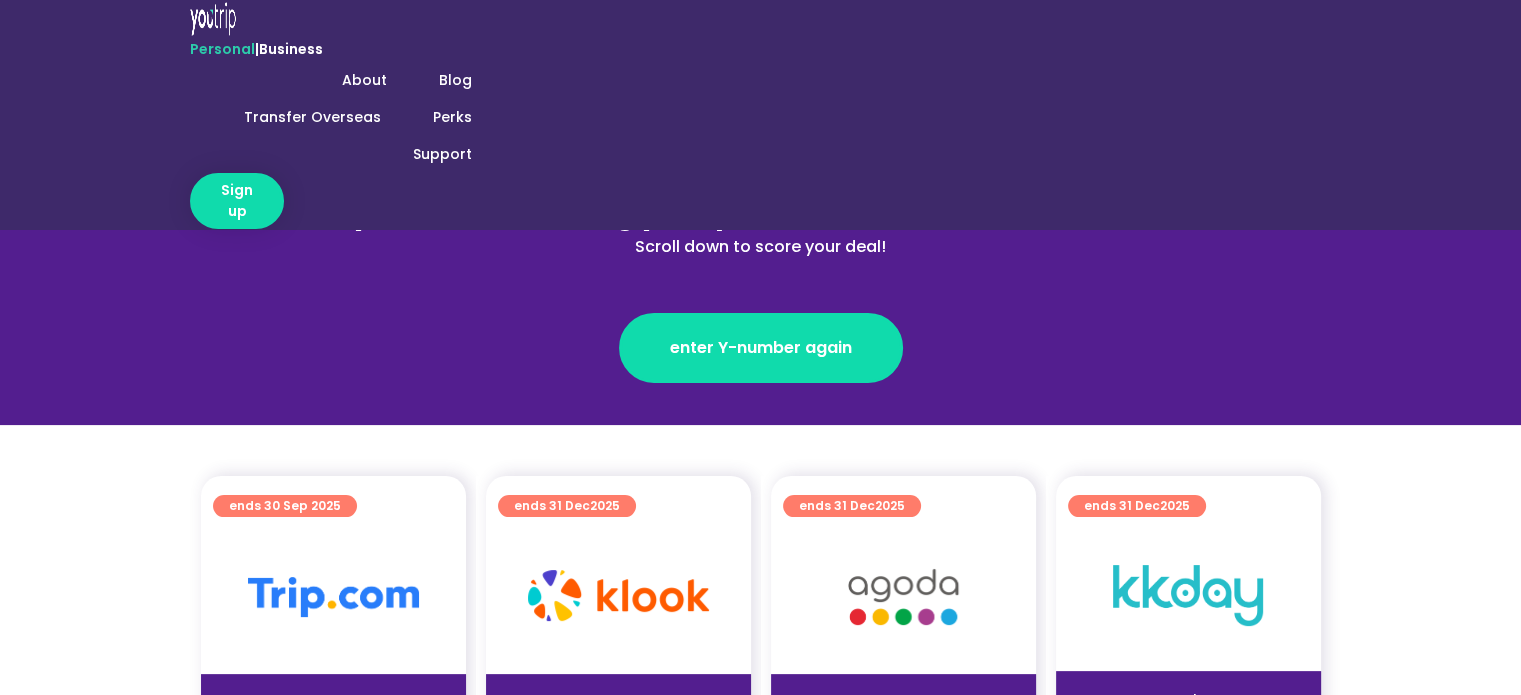 click on "get deal" at bounding box center (333, 828) 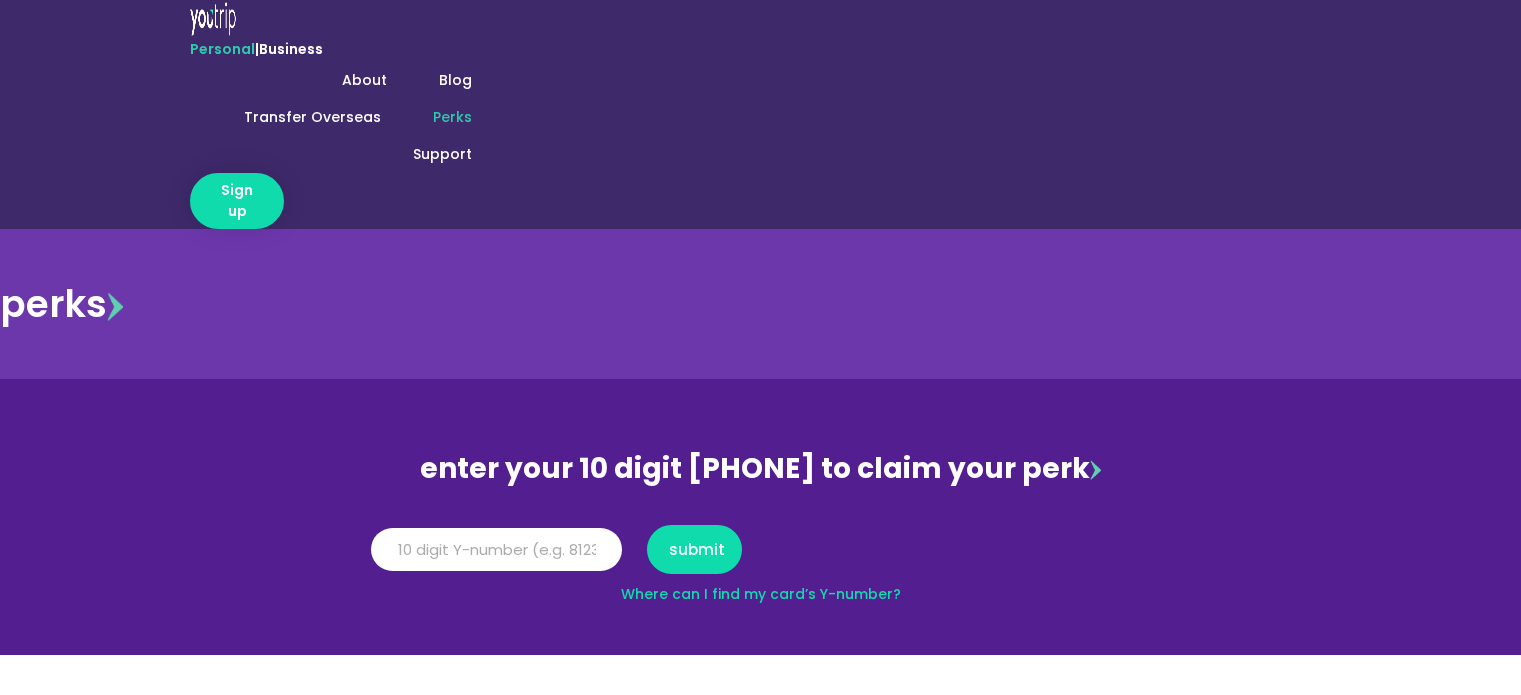 scroll, scrollTop: 0, scrollLeft: 0, axis: both 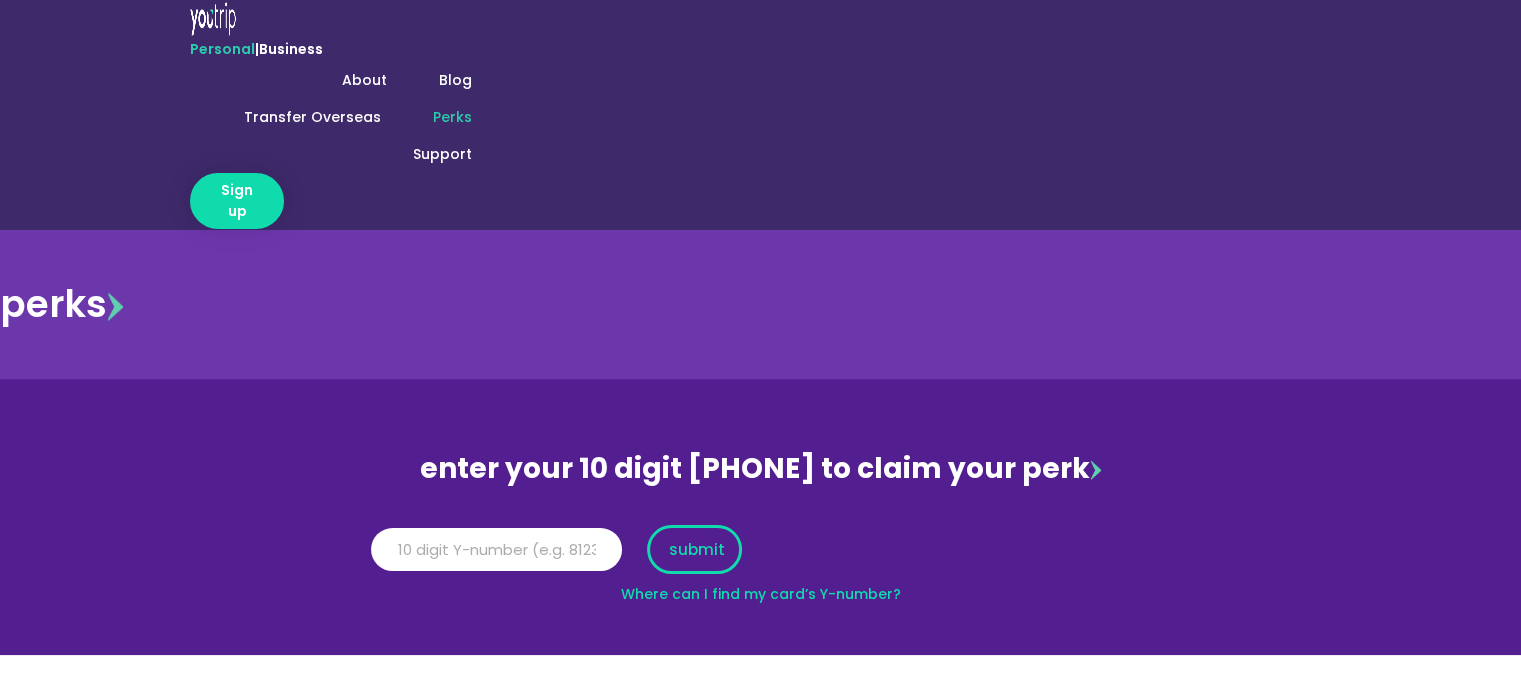 type on "[PHONE]" 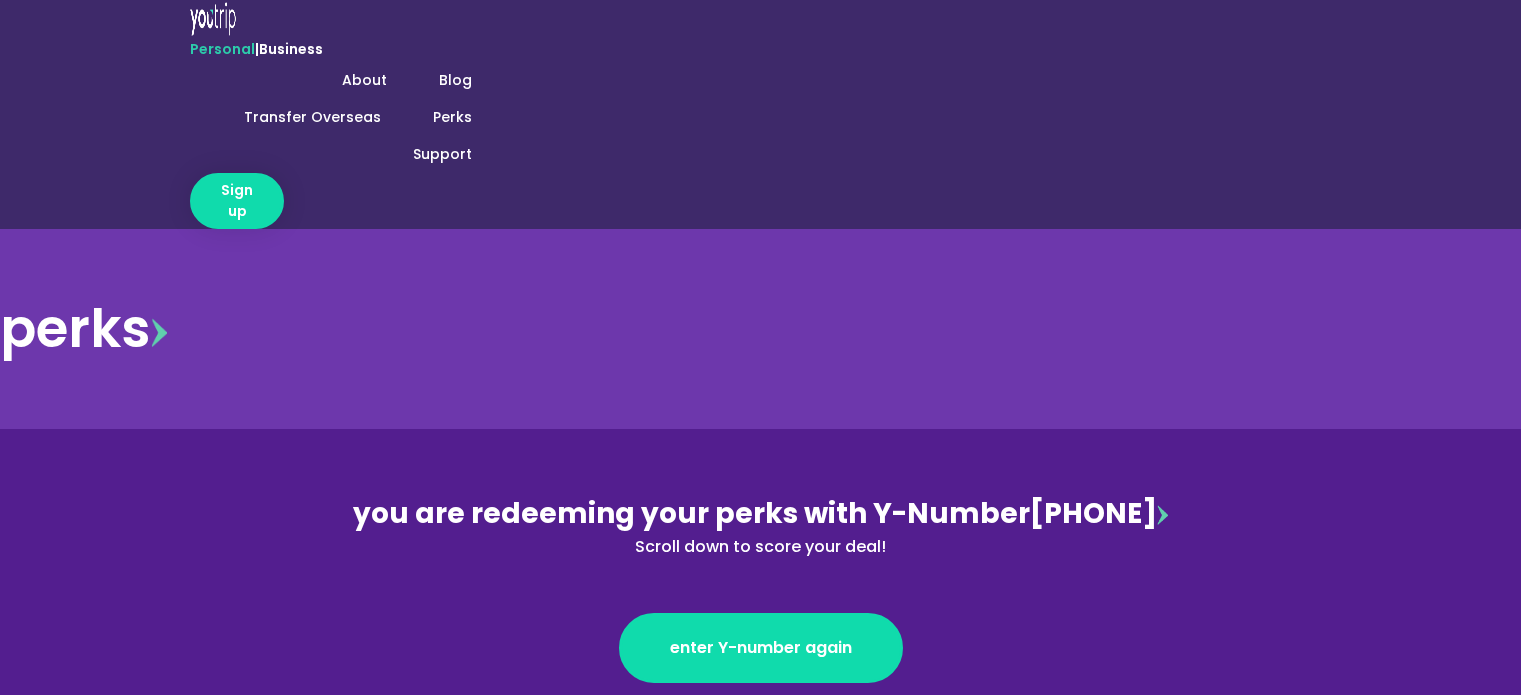 scroll, scrollTop: 0, scrollLeft: 0, axis: both 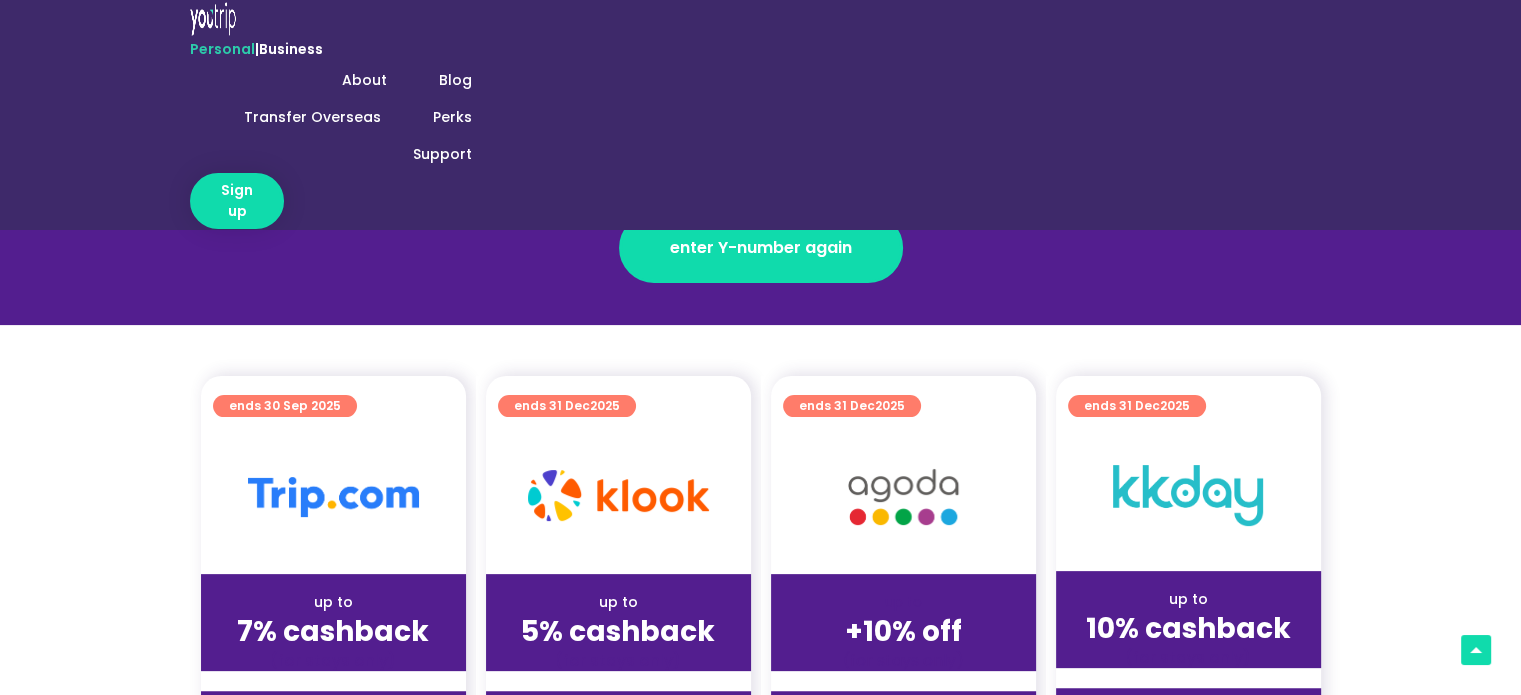 click on "get deal" at bounding box center [1188, 724] 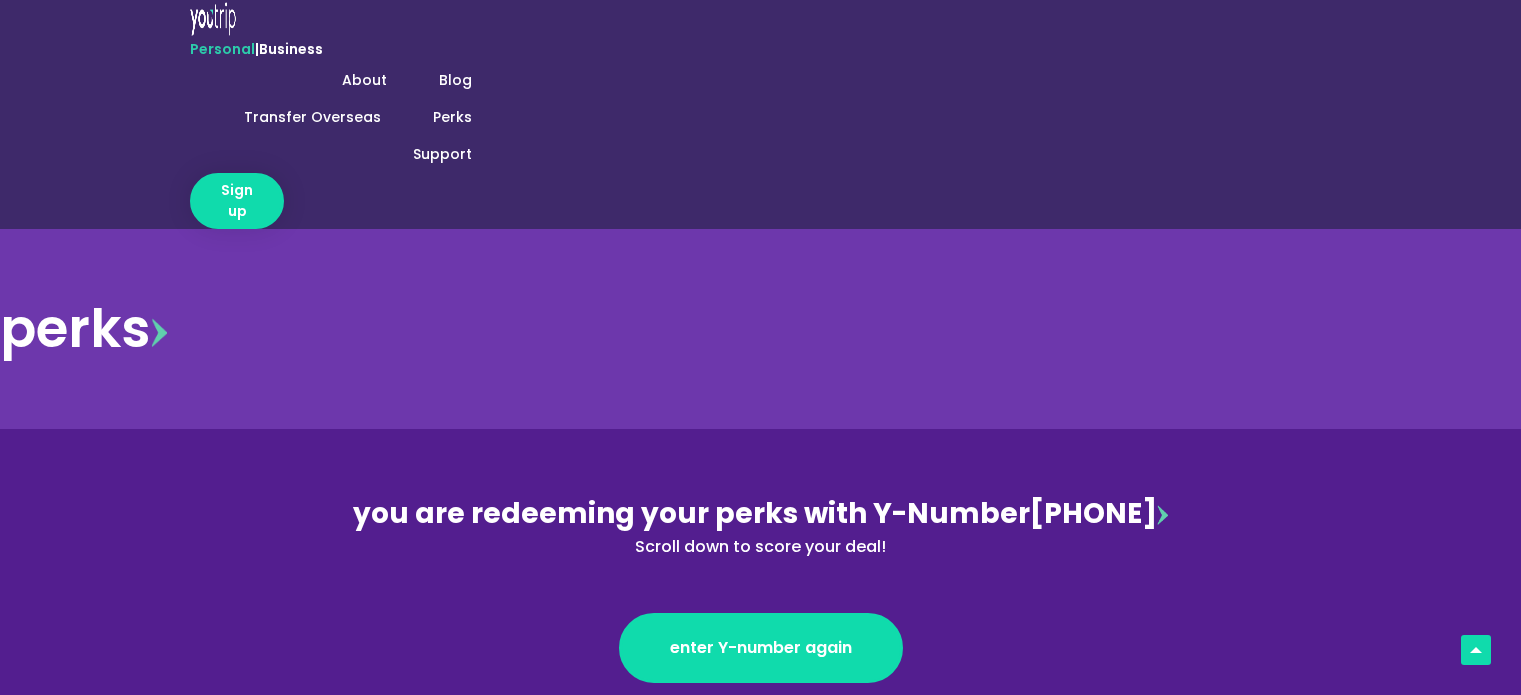 scroll, scrollTop: 400, scrollLeft: 0, axis: vertical 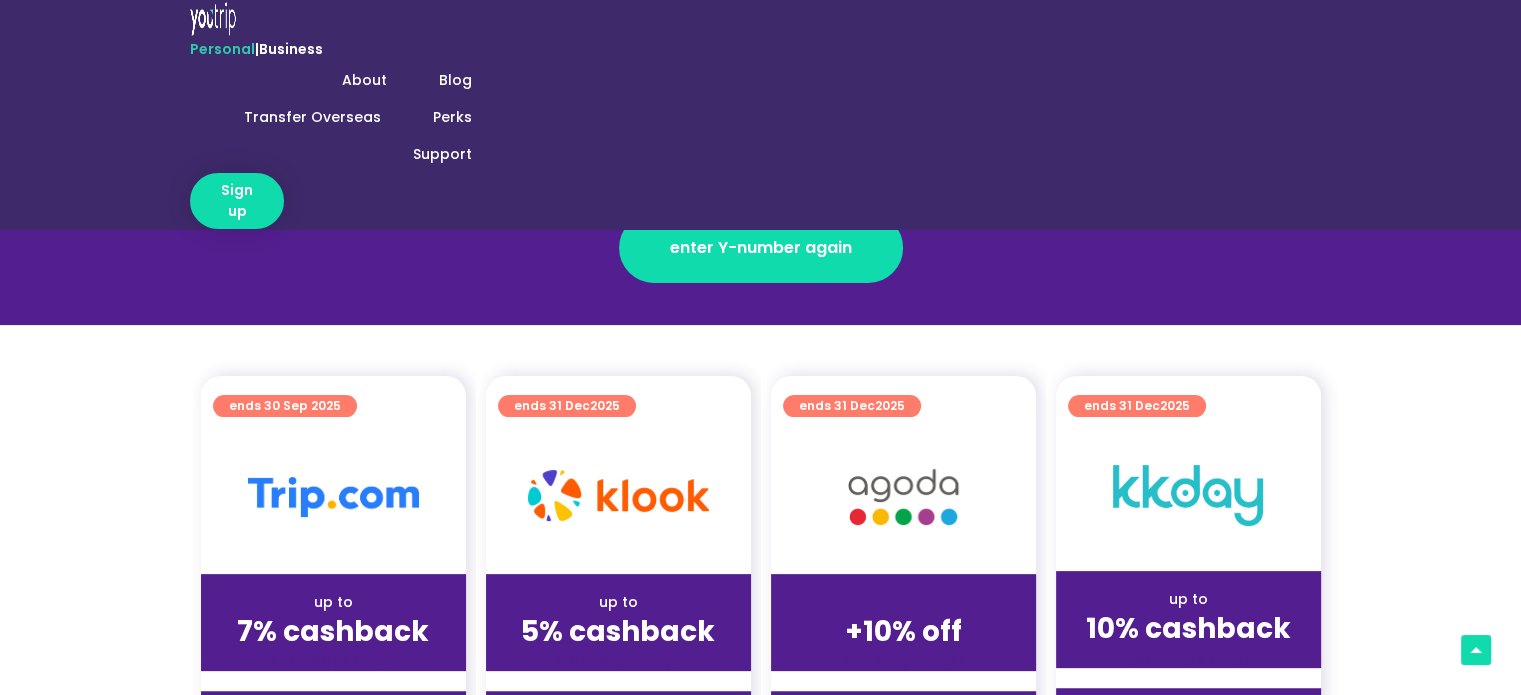 click on "get deal" at bounding box center (1188, 724) 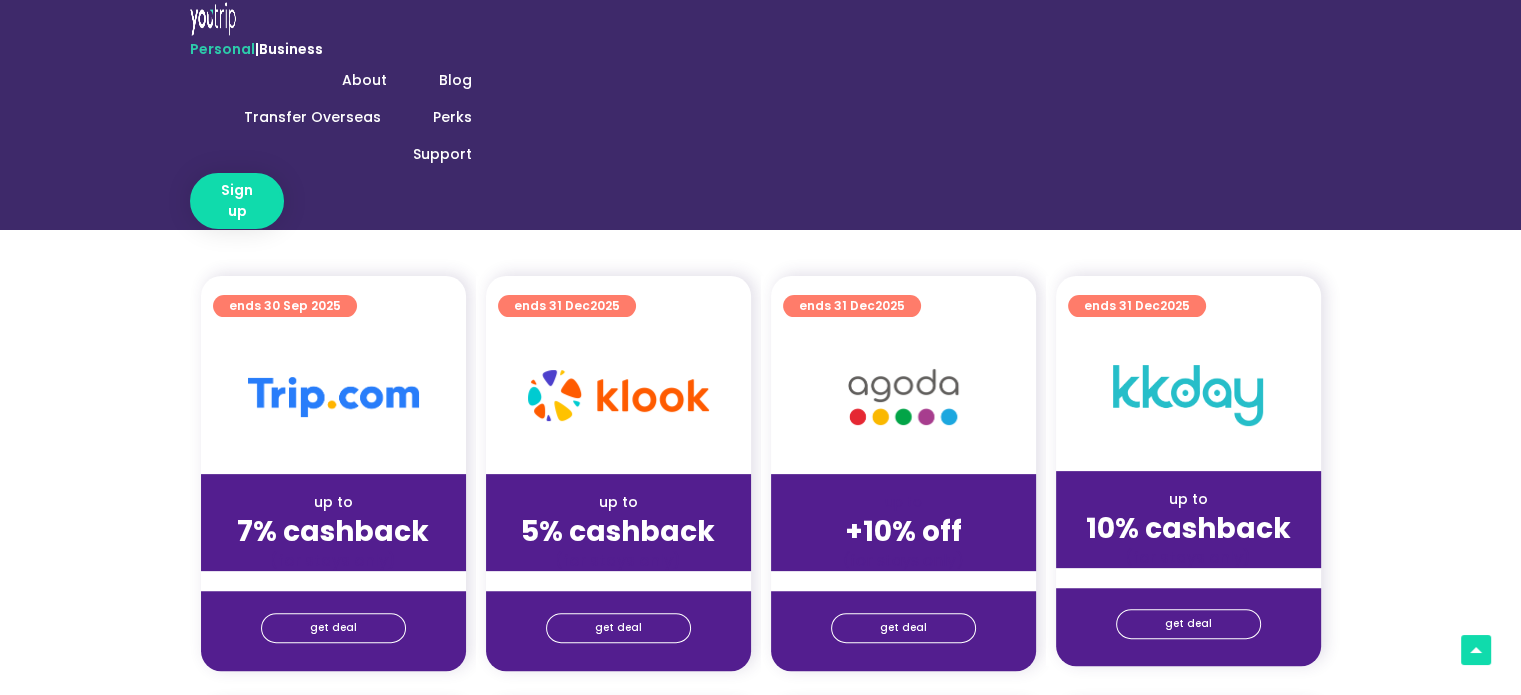 click on "Terms & conditions" at bounding box center [563, 4636] 